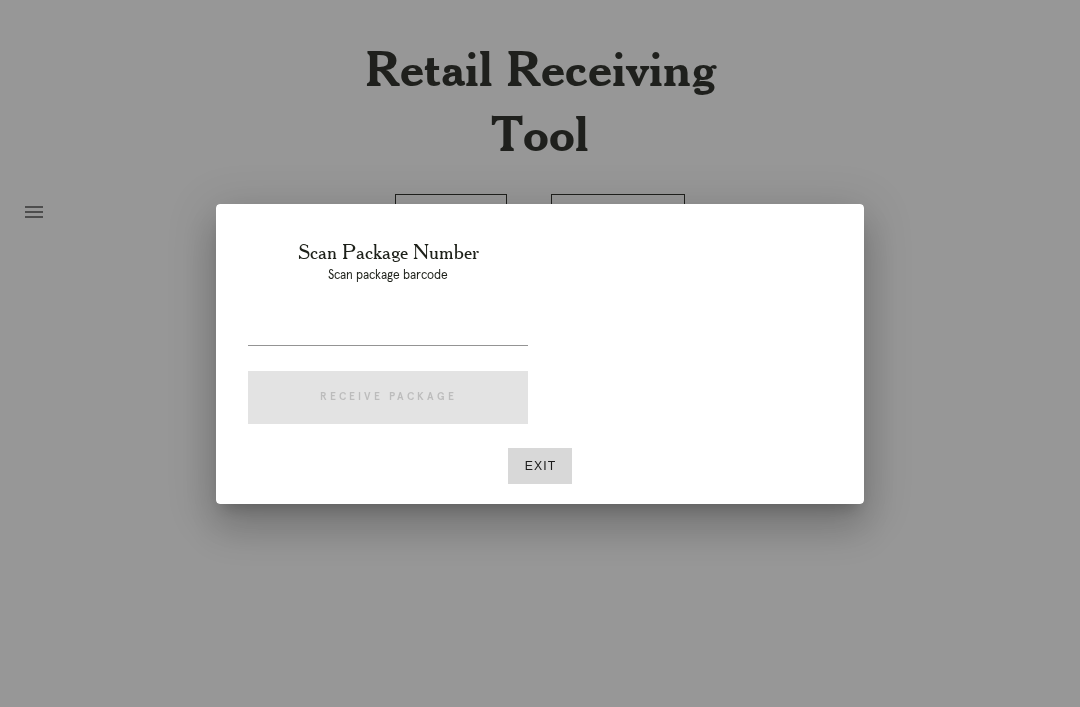 scroll, scrollTop: 64, scrollLeft: 0, axis: vertical 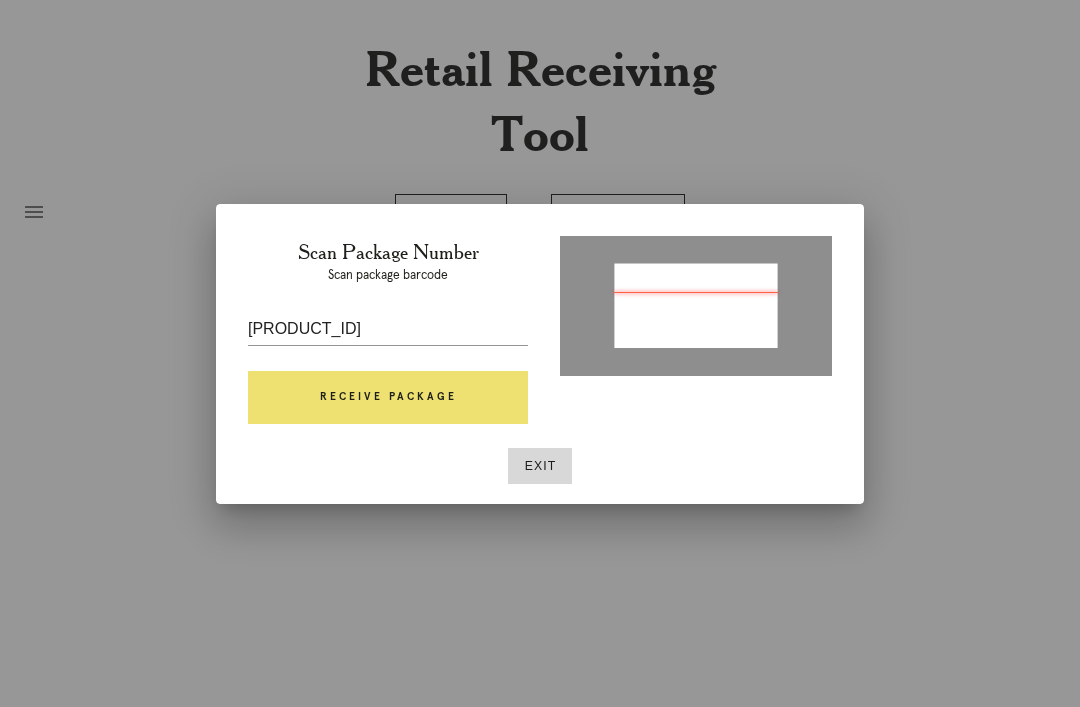 click on "Receive Package" at bounding box center (388, 398) 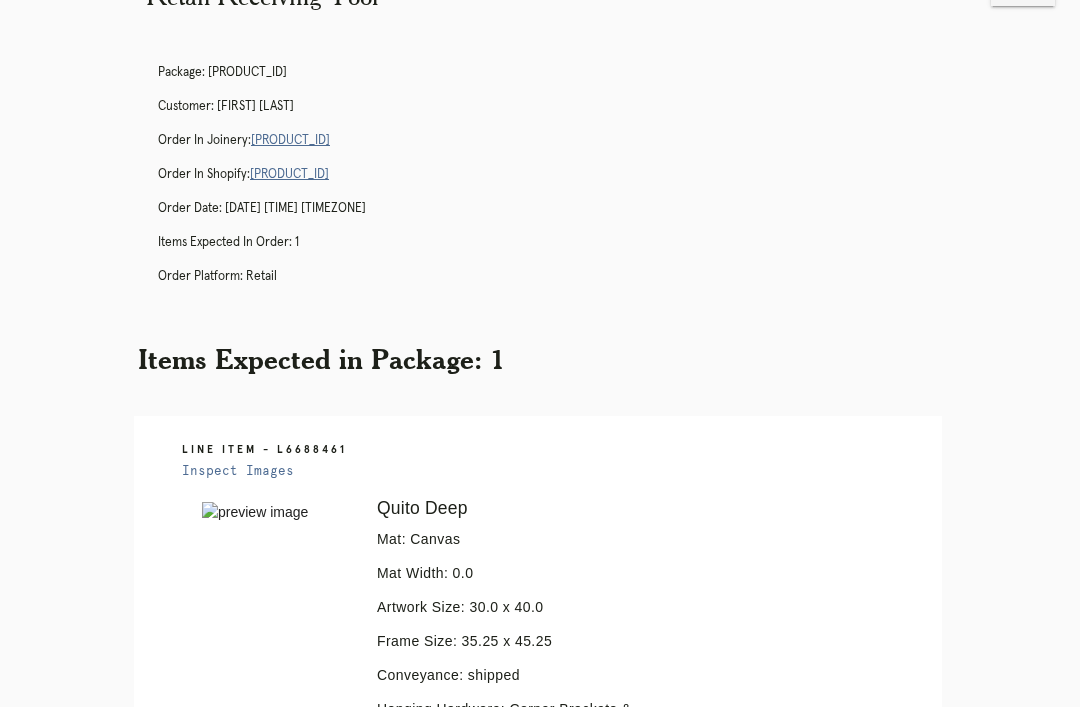 scroll, scrollTop: 41, scrollLeft: 0, axis: vertical 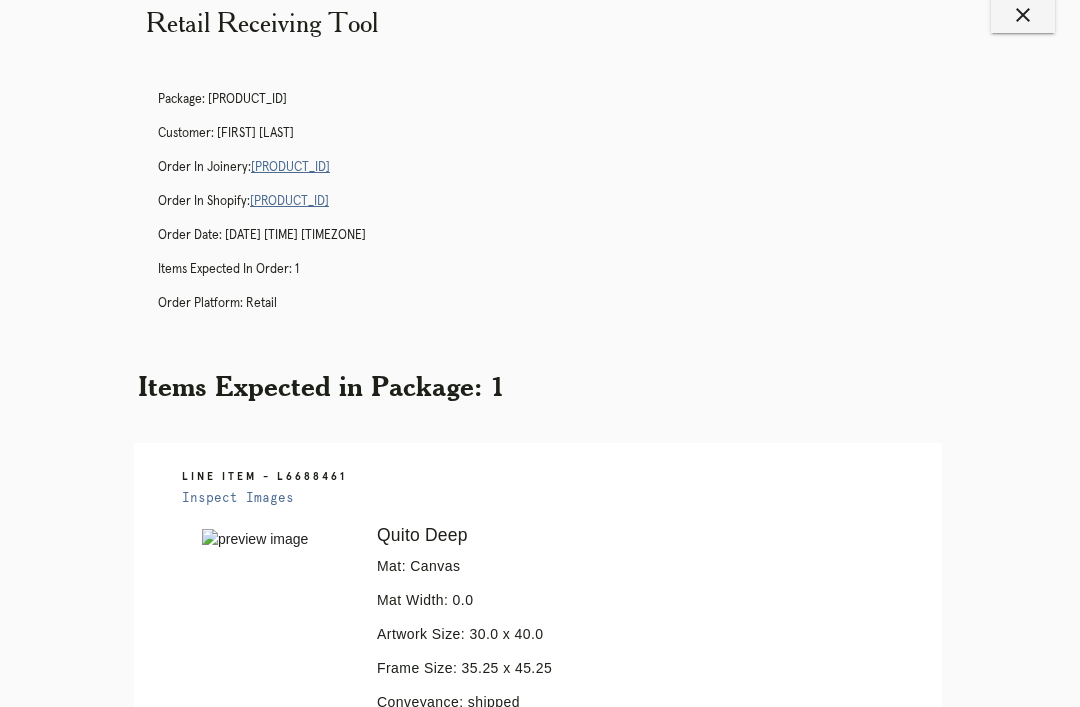 click on "[PRODUCT_ID]" at bounding box center [290, 168] 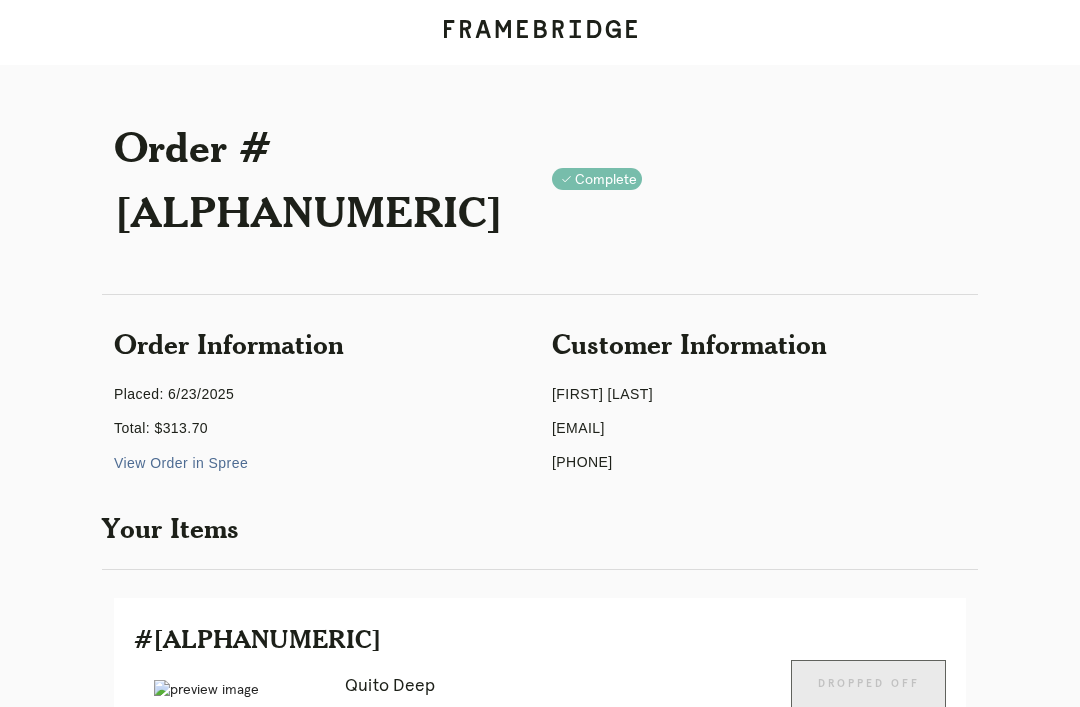 scroll, scrollTop: 192, scrollLeft: 0, axis: vertical 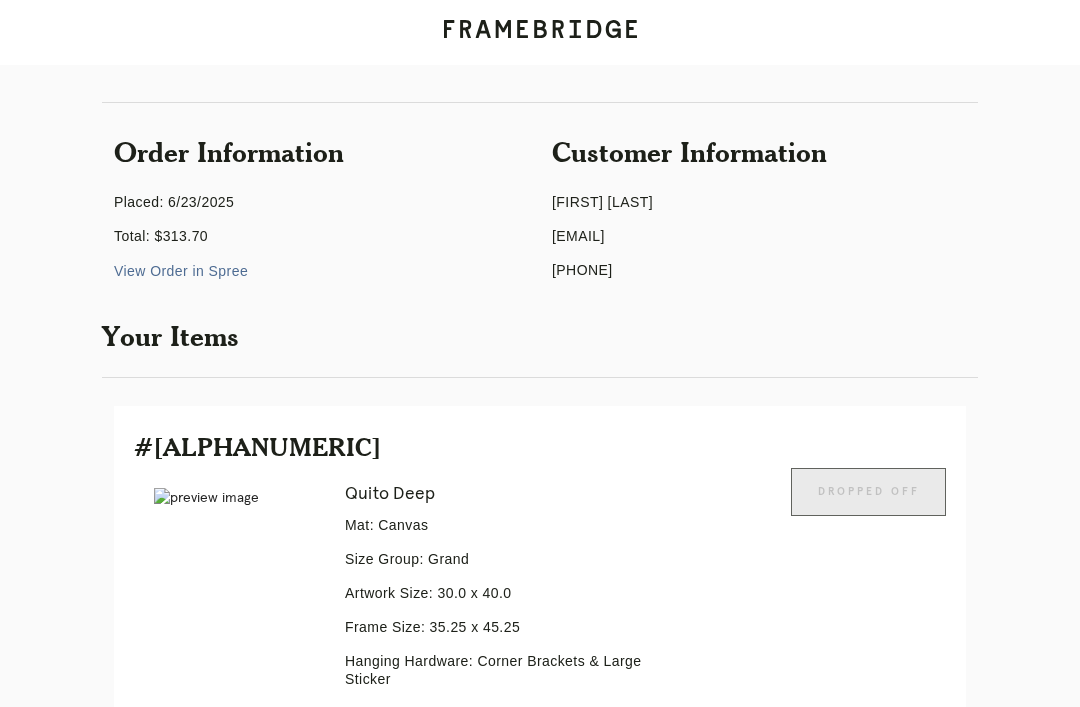 click on "View Order in Spree" at bounding box center [181, 271] 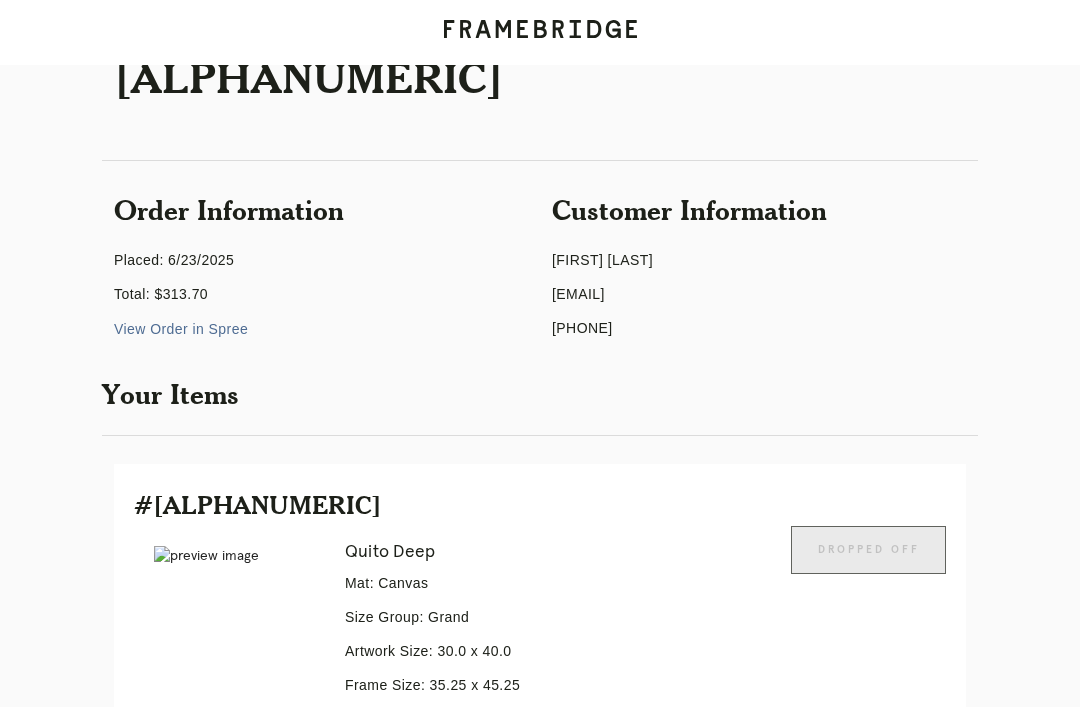 scroll, scrollTop: 0, scrollLeft: 0, axis: both 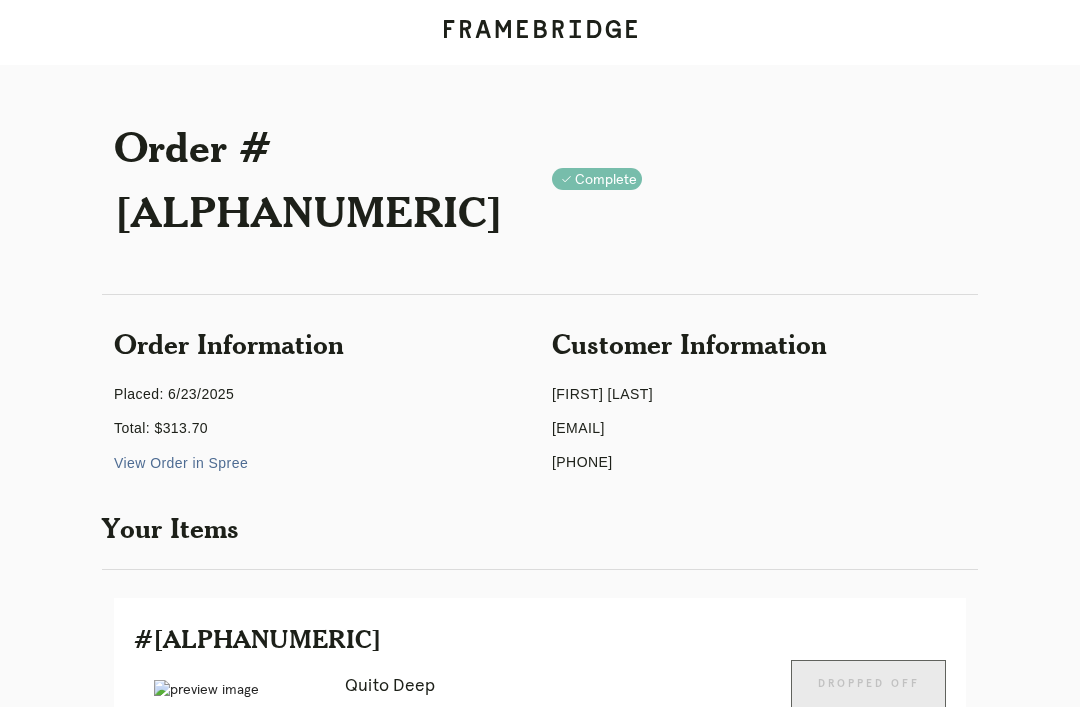 click on "Receiving" at bounding box center [243, 1174] 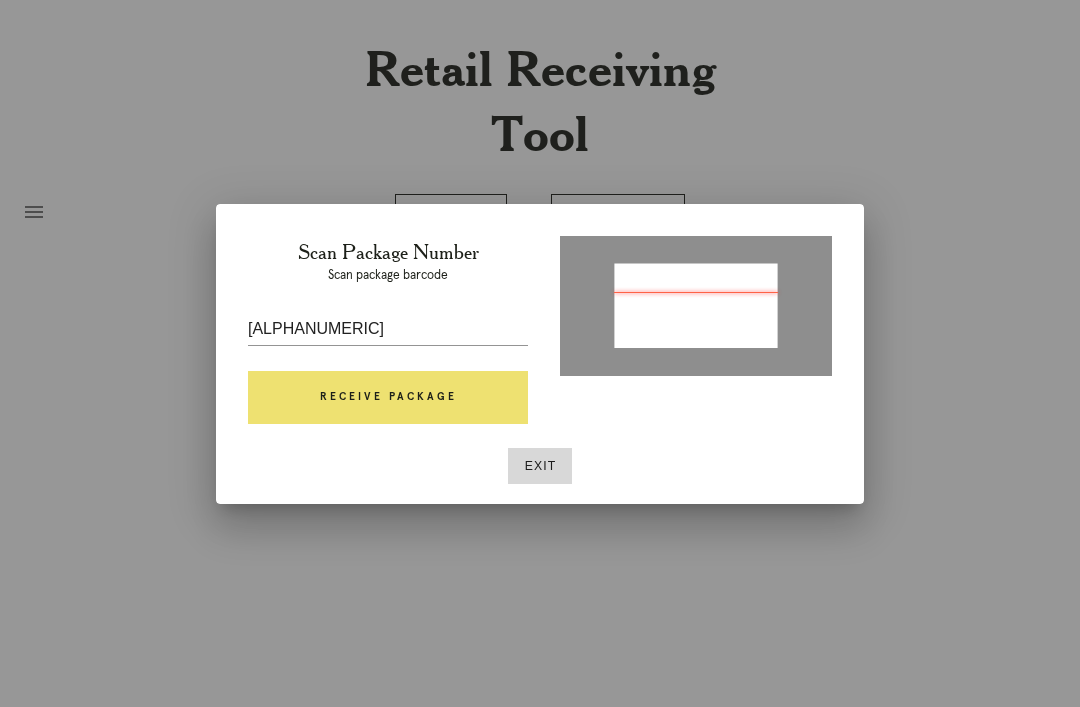 scroll, scrollTop: 0, scrollLeft: 0, axis: both 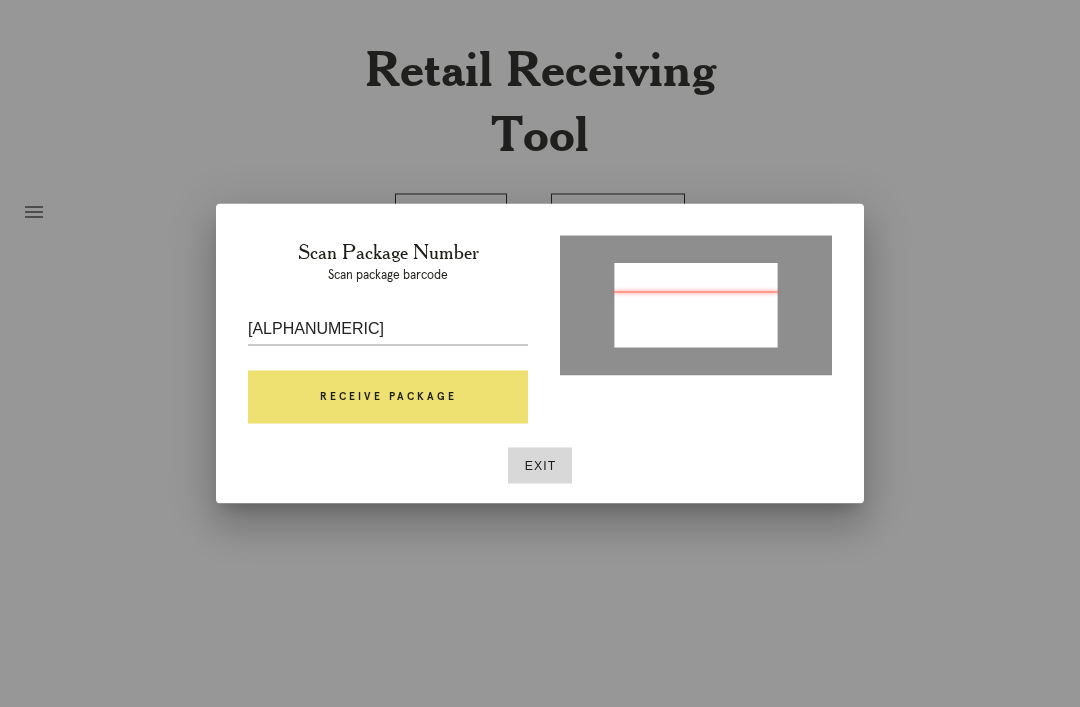 click on "Receive Package" at bounding box center [388, 398] 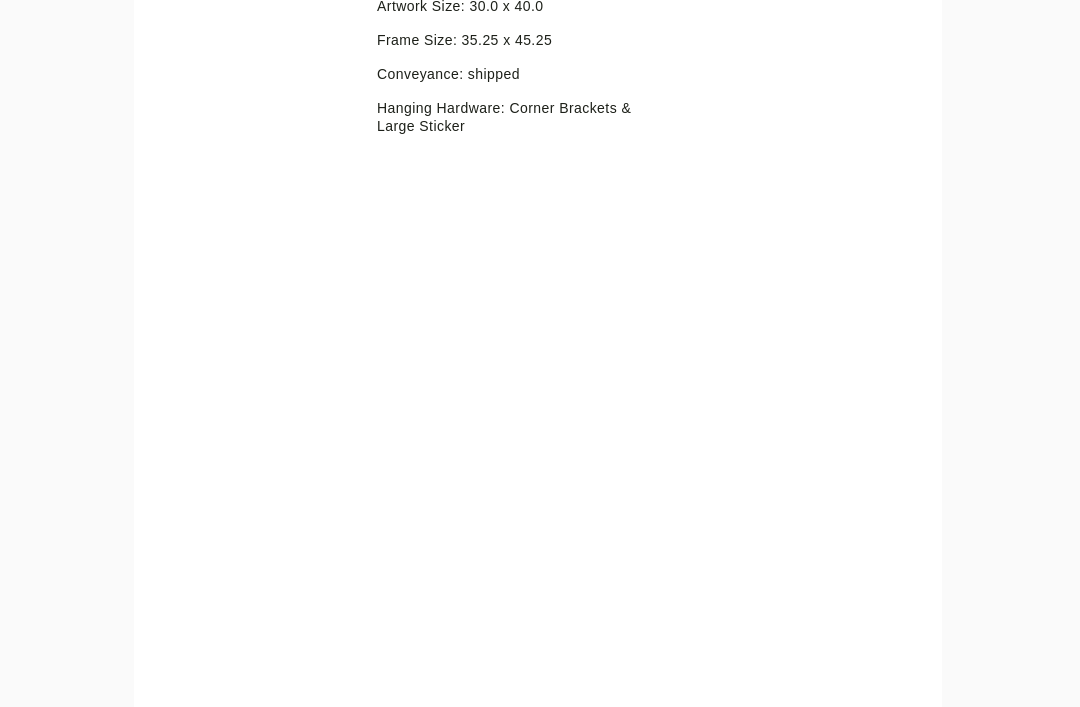 scroll, scrollTop: 858, scrollLeft: 0, axis: vertical 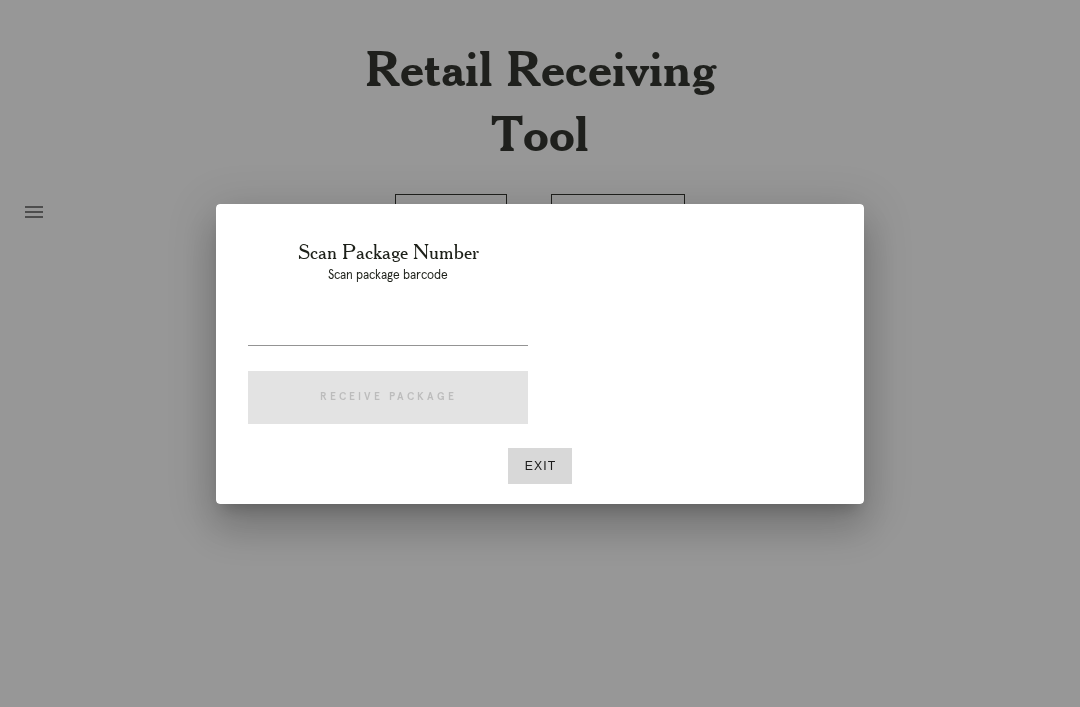 click on "Exit" at bounding box center [540, 466] 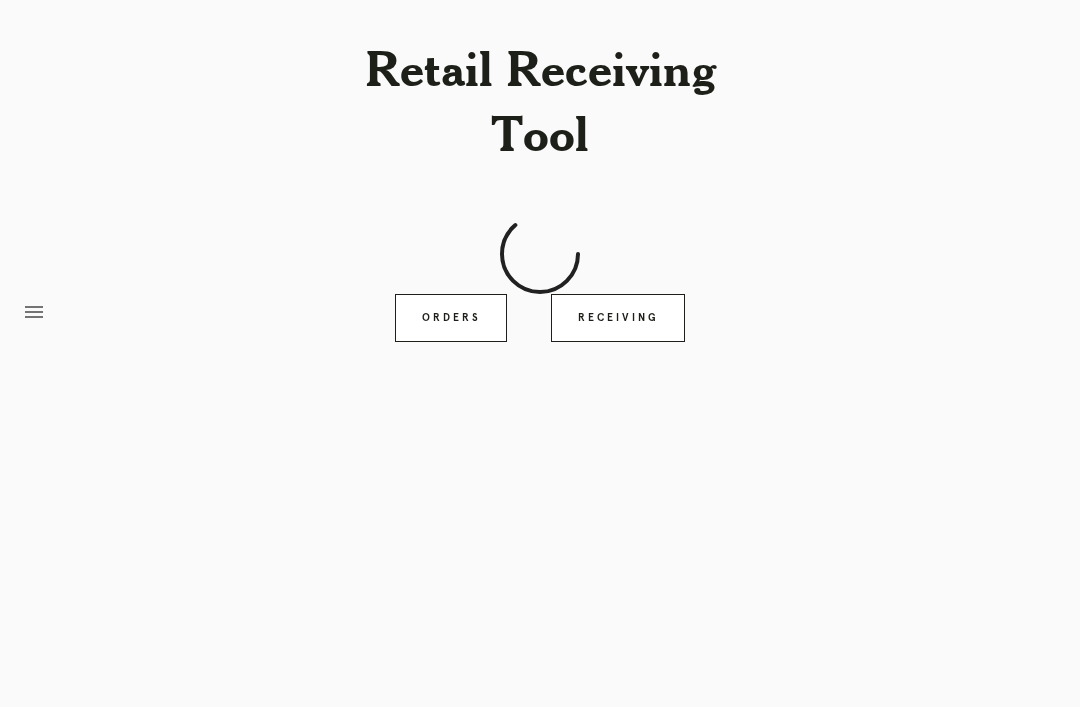 scroll, scrollTop: 64, scrollLeft: 0, axis: vertical 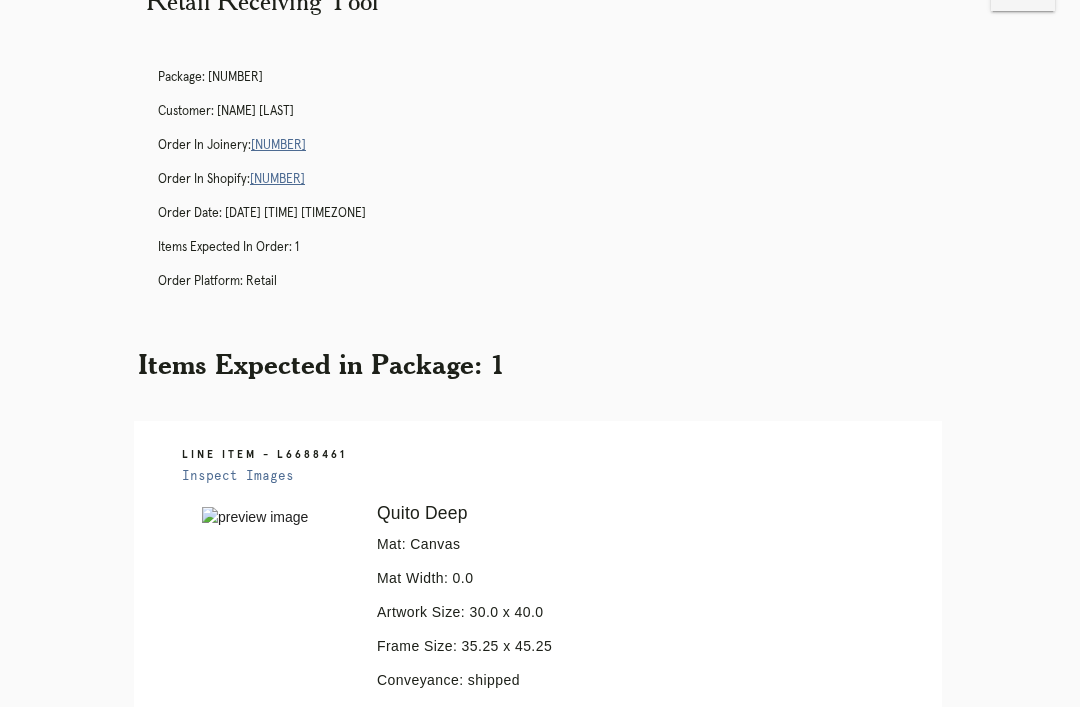 click on "Orders" at bounding box center [451, 1029] 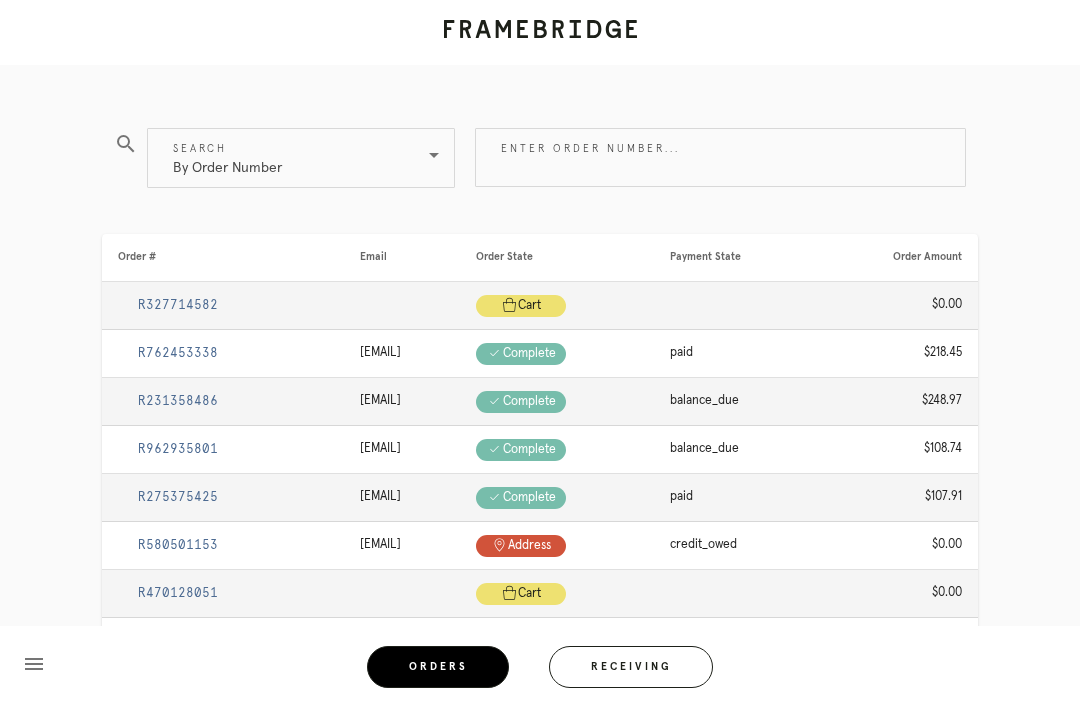 click on "Receiving" at bounding box center [631, 667] 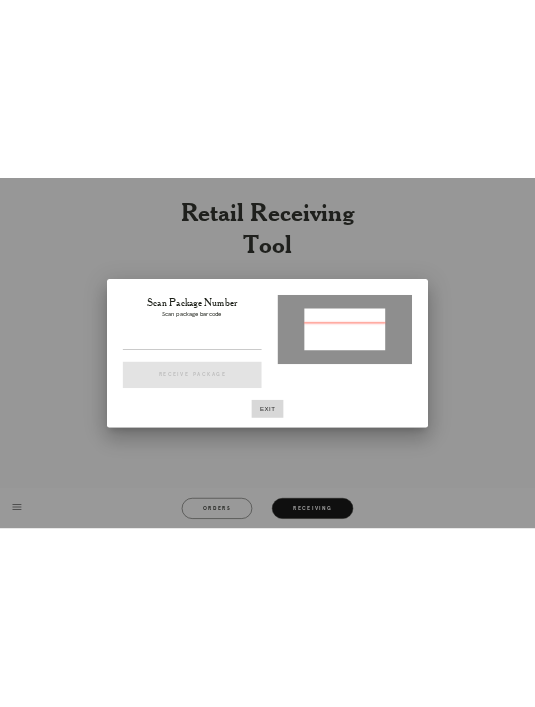 scroll, scrollTop: 0, scrollLeft: 0, axis: both 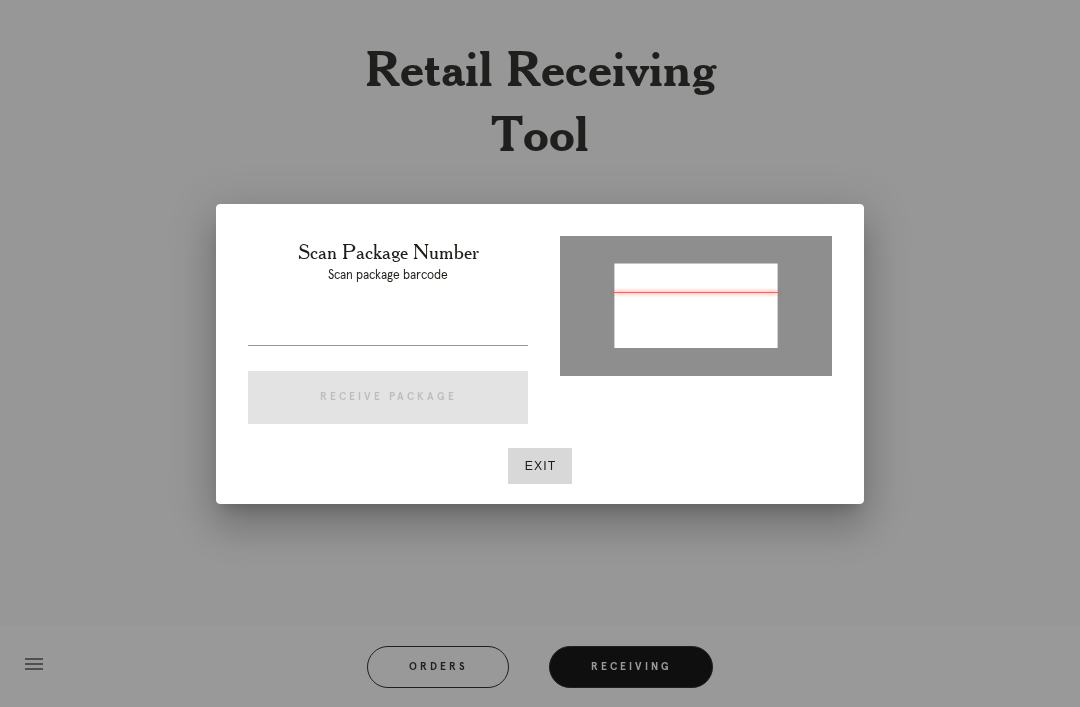 click at bounding box center (388, 329) 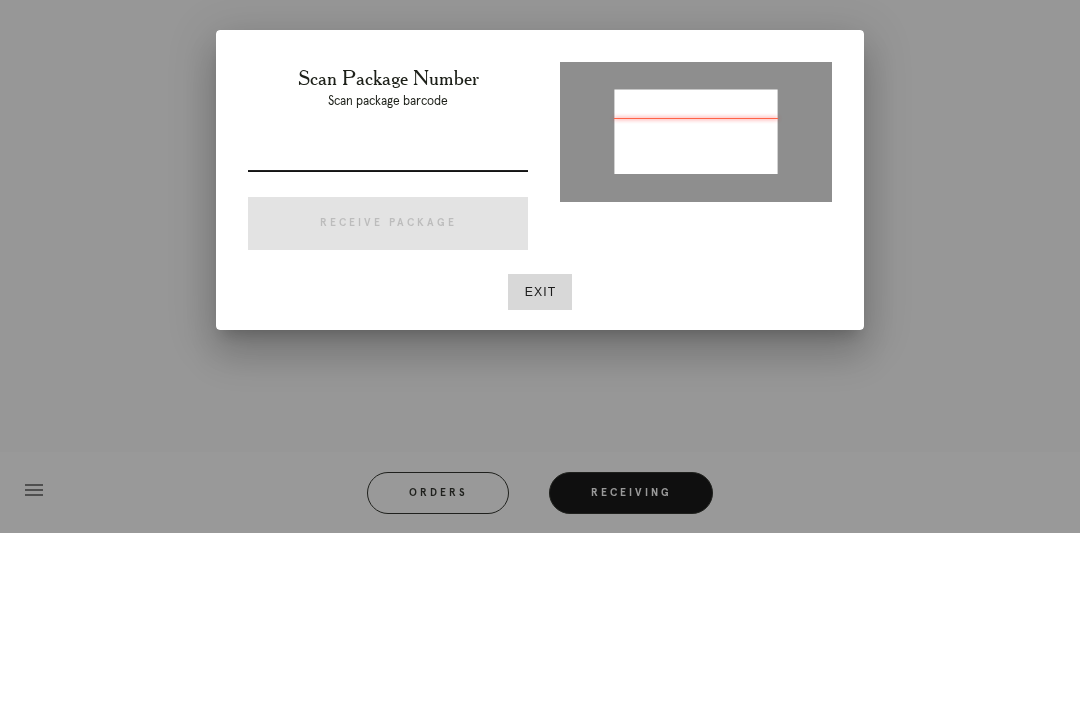click at bounding box center (388, 329) 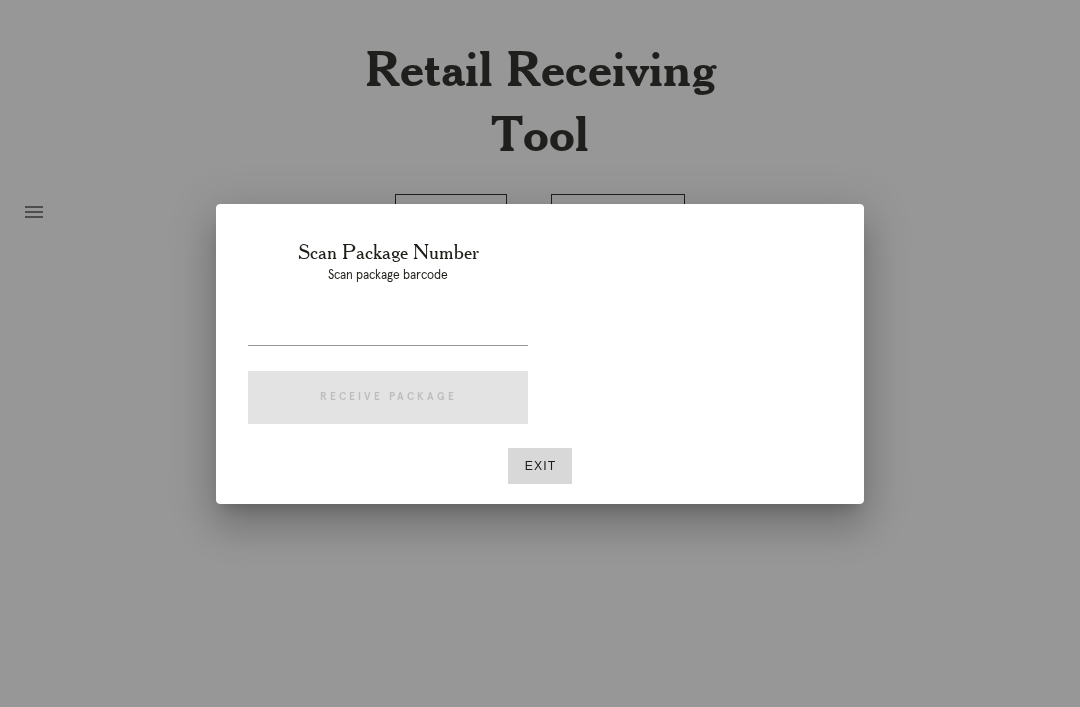 scroll, scrollTop: 64, scrollLeft: 0, axis: vertical 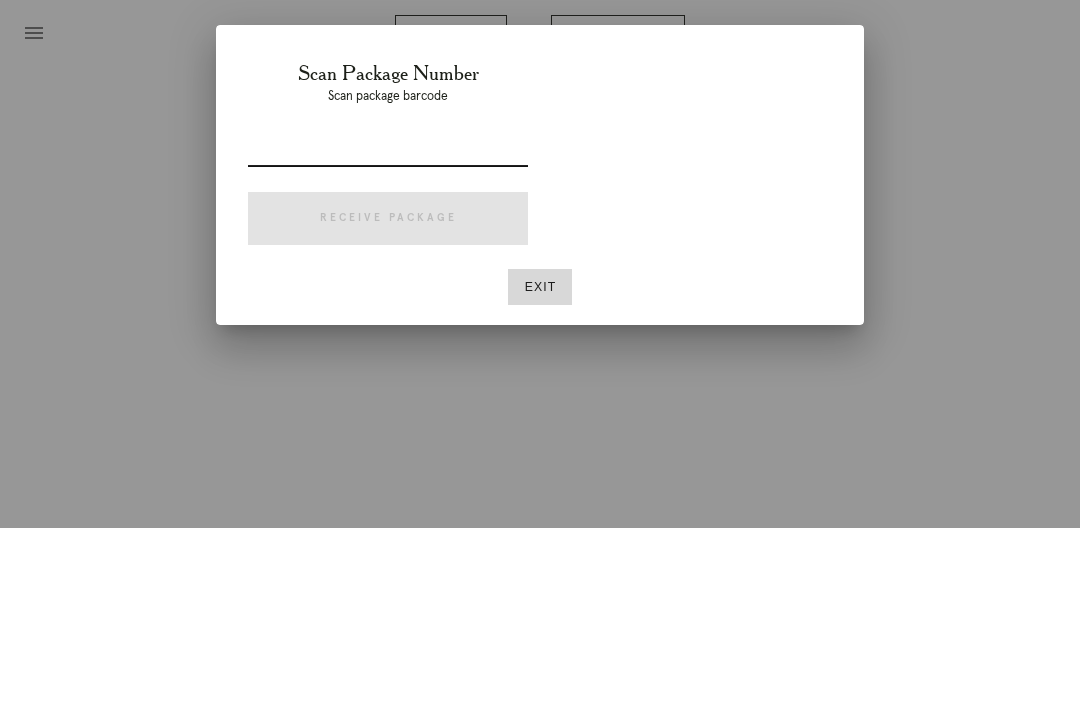 click at bounding box center [388, 329] 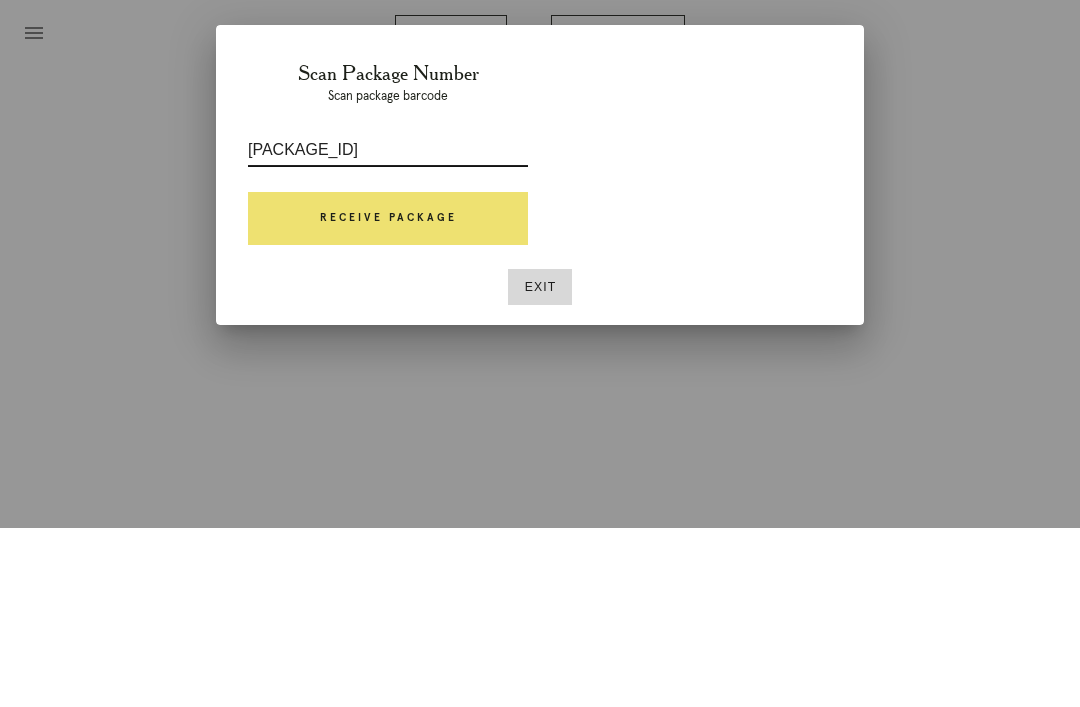 type on "[PACKAGE_ID]" 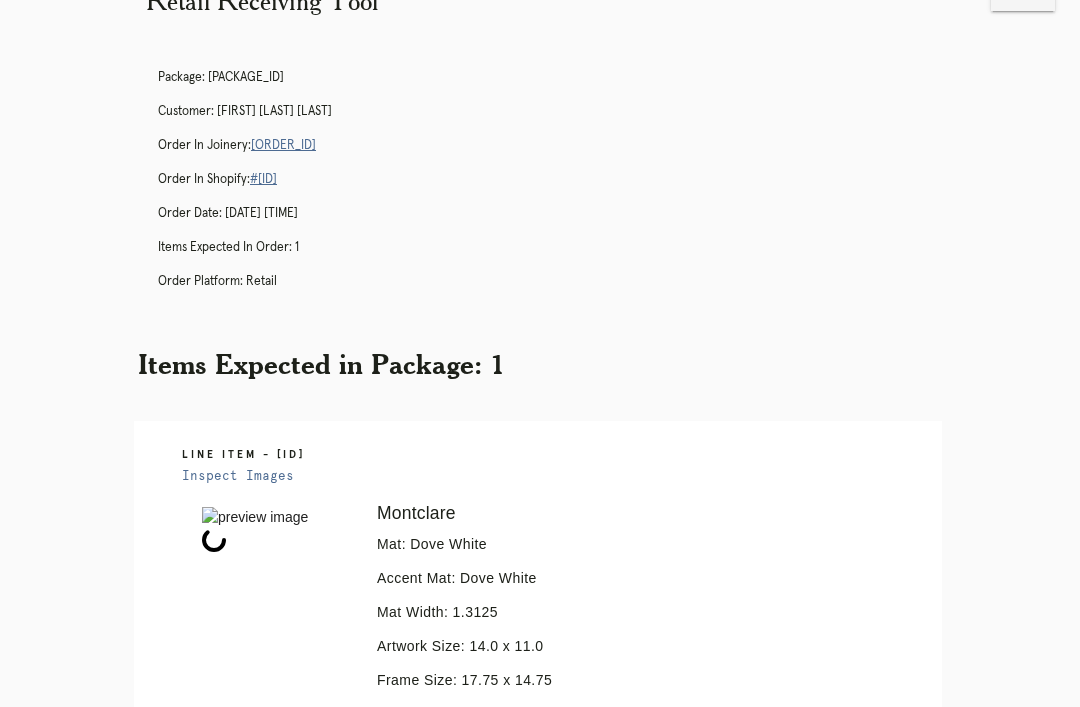 click on "[ORDER_ID]" at bounding box center [283, 145] 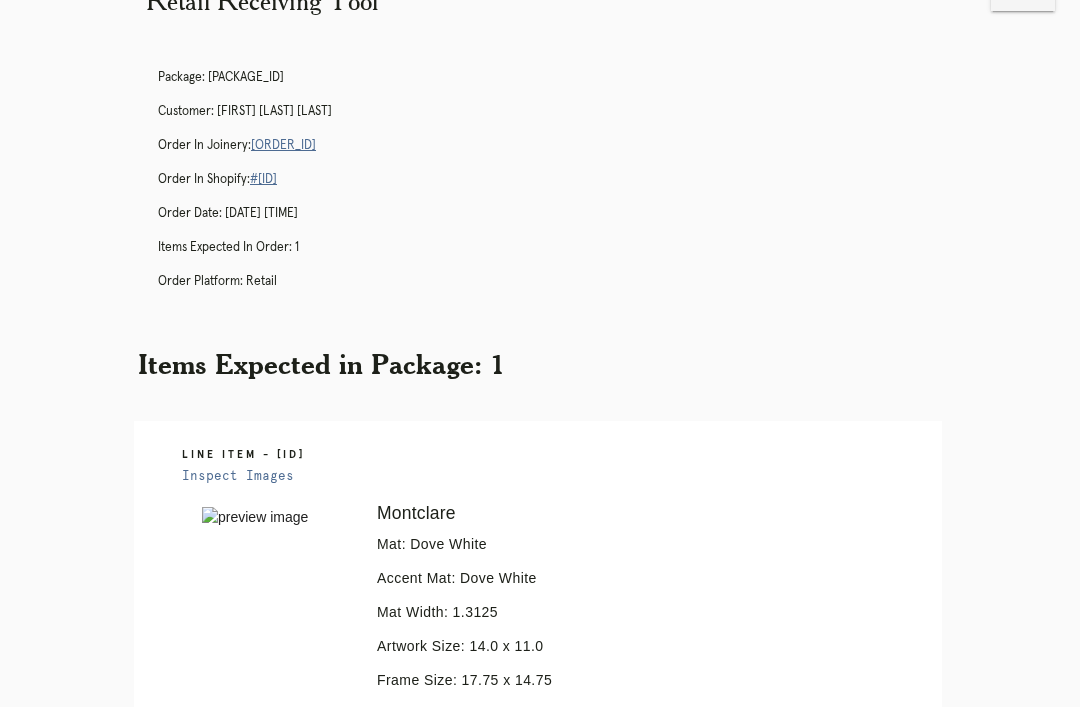 click on "Orders" at bounding box center (451, 1134) 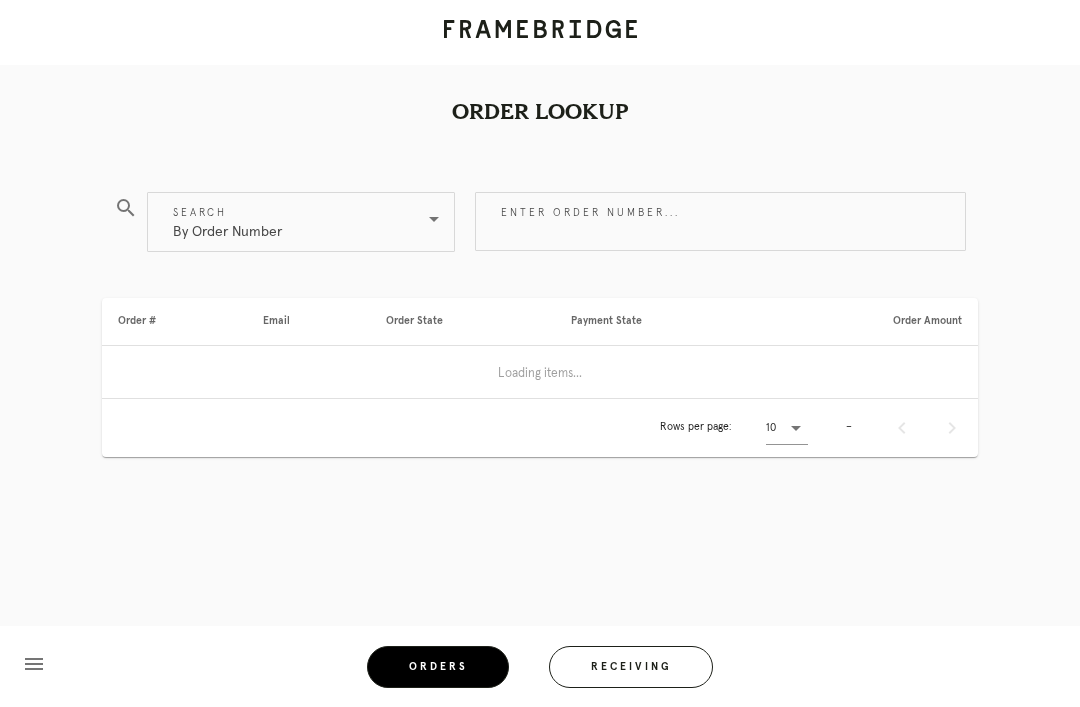 click on "Receiving" at bounding box center (631, 667) 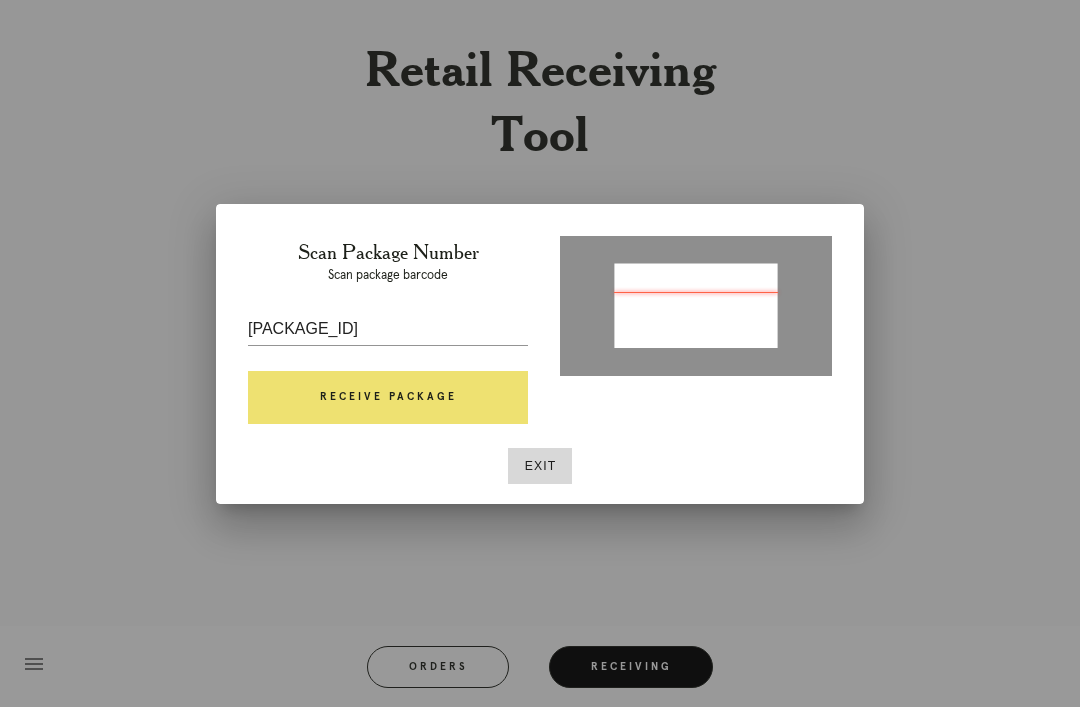 click on "Receive Package" at bounding box center [388, 398] 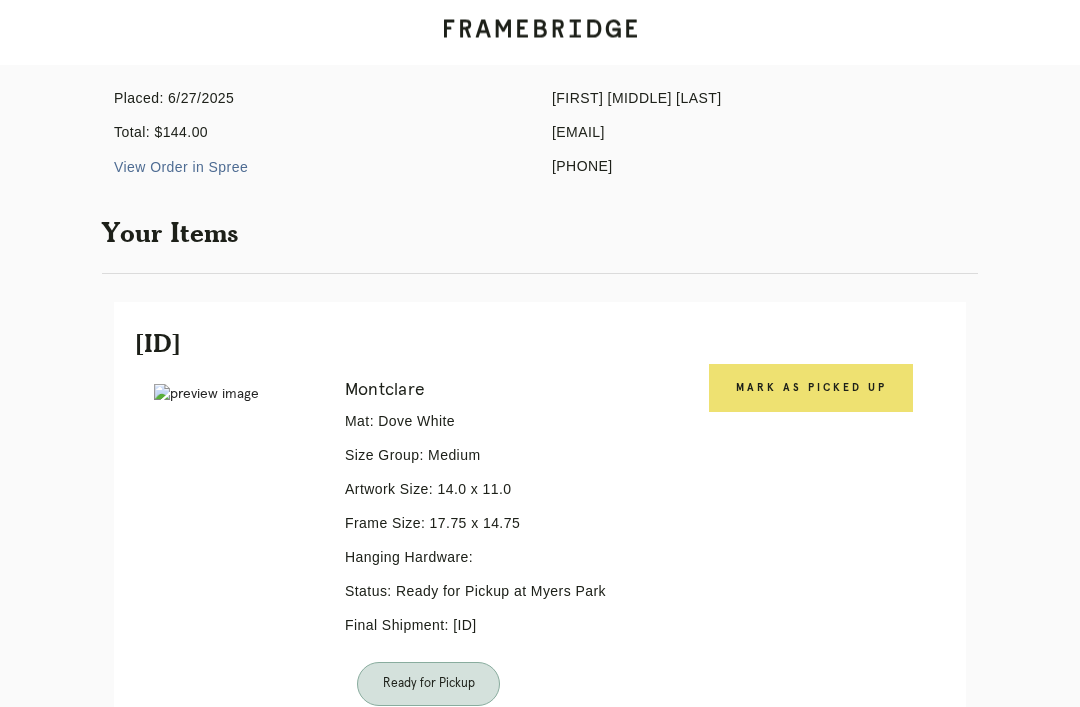 scroll, scrollTop: 262, scrollLeft: 0, axis: vertical 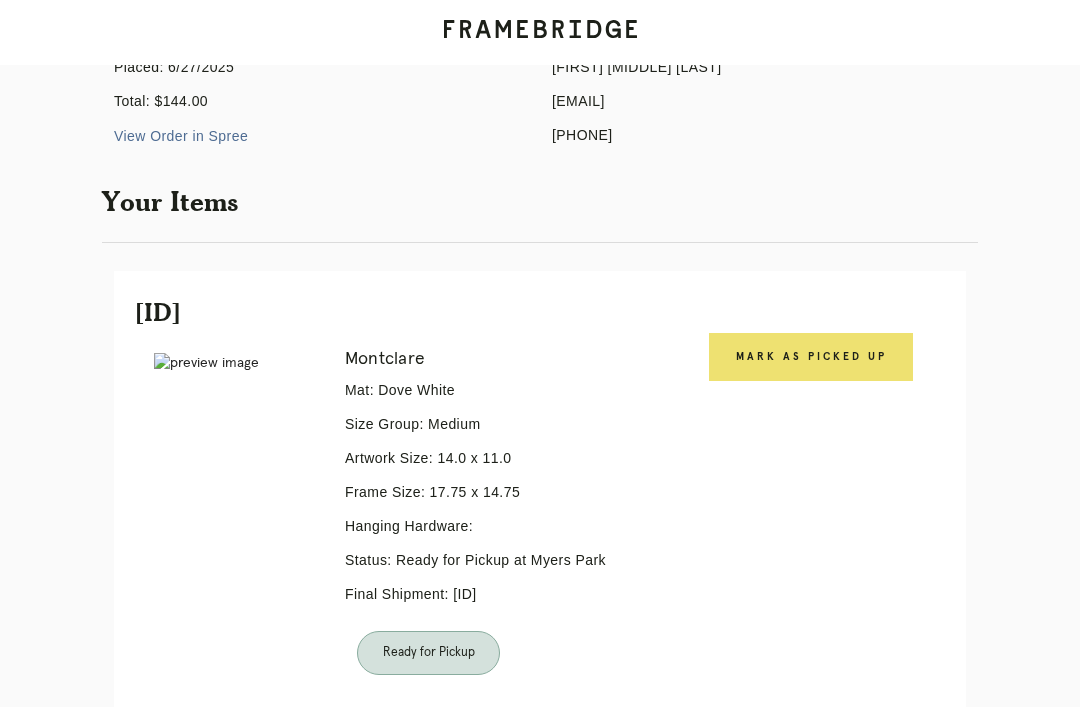 click on "Mark as Picked Up" at bounding box center (811, 357) 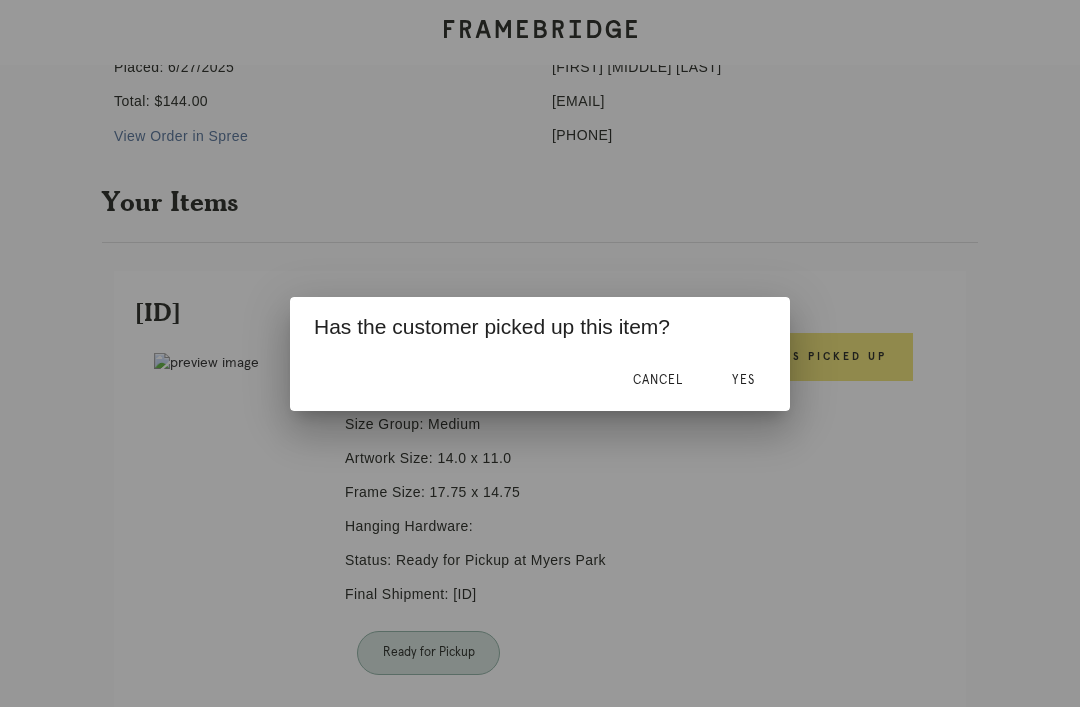 click on "Yes" at bounding box center [658, 380] 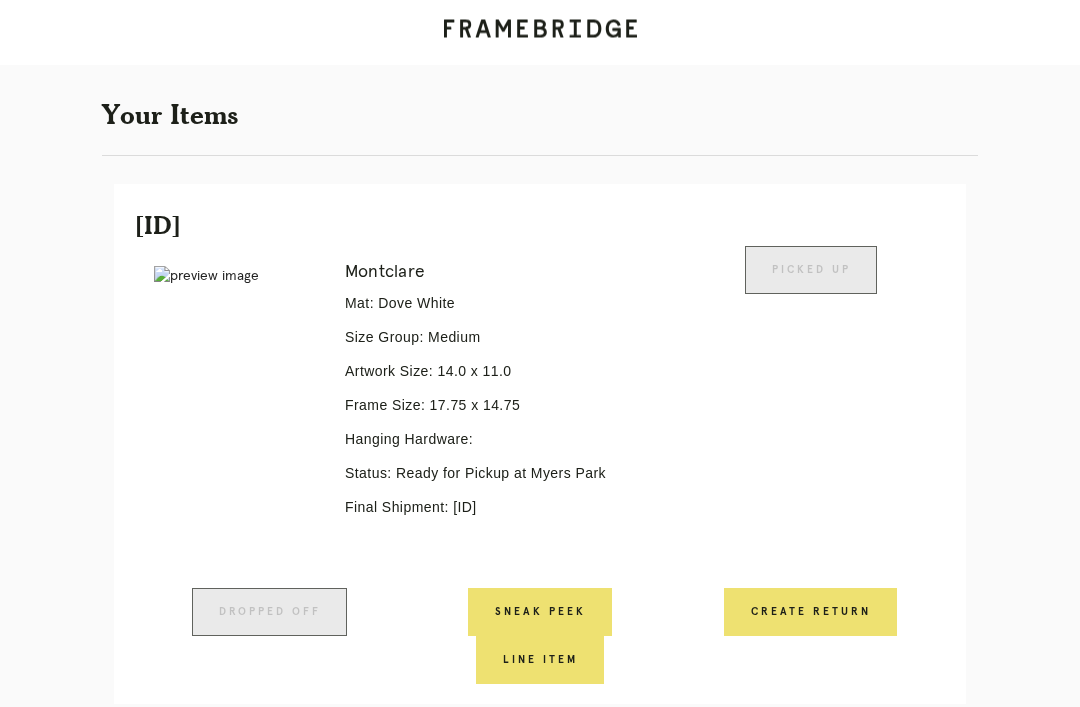 scroll, scrollTop: 349, scrollLeft: 0, axis: vertical 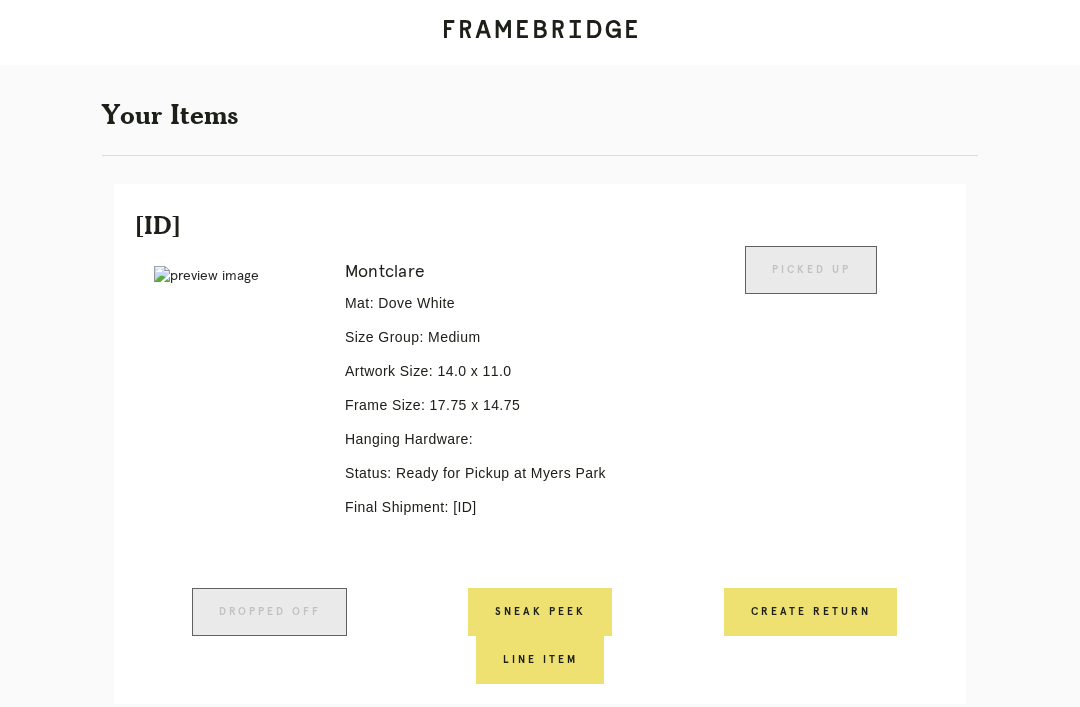 click on "Picked Up" at bounding box center (810, 417) 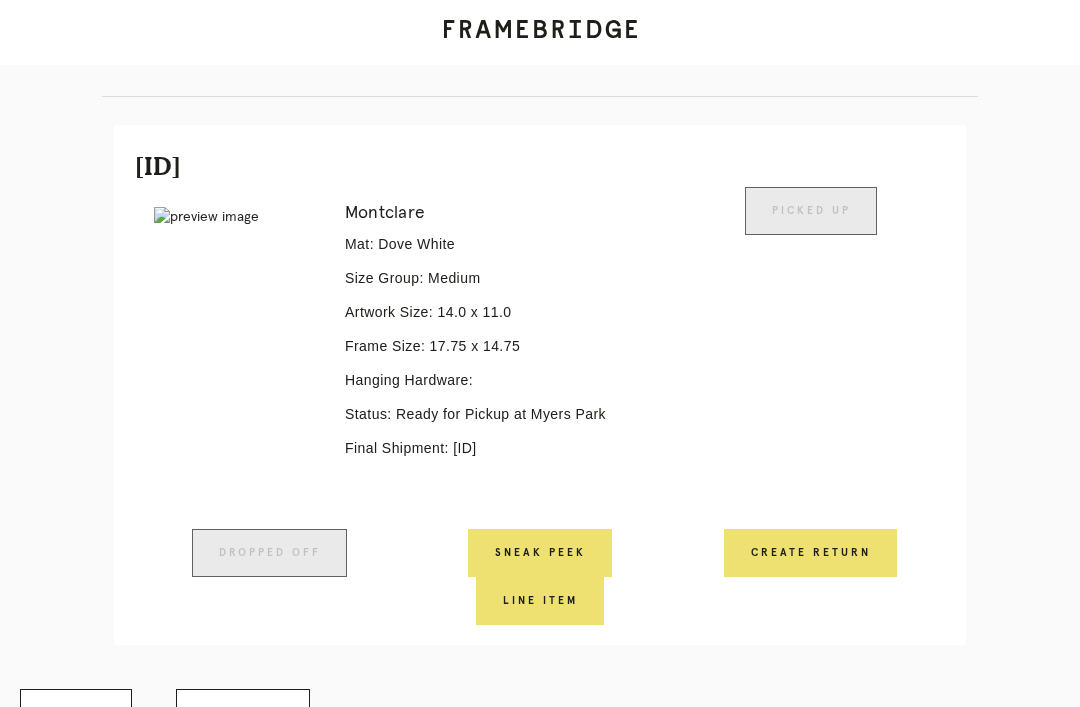 scroll, scrollTop: 373, scrollLeft: 0, axis: vertical 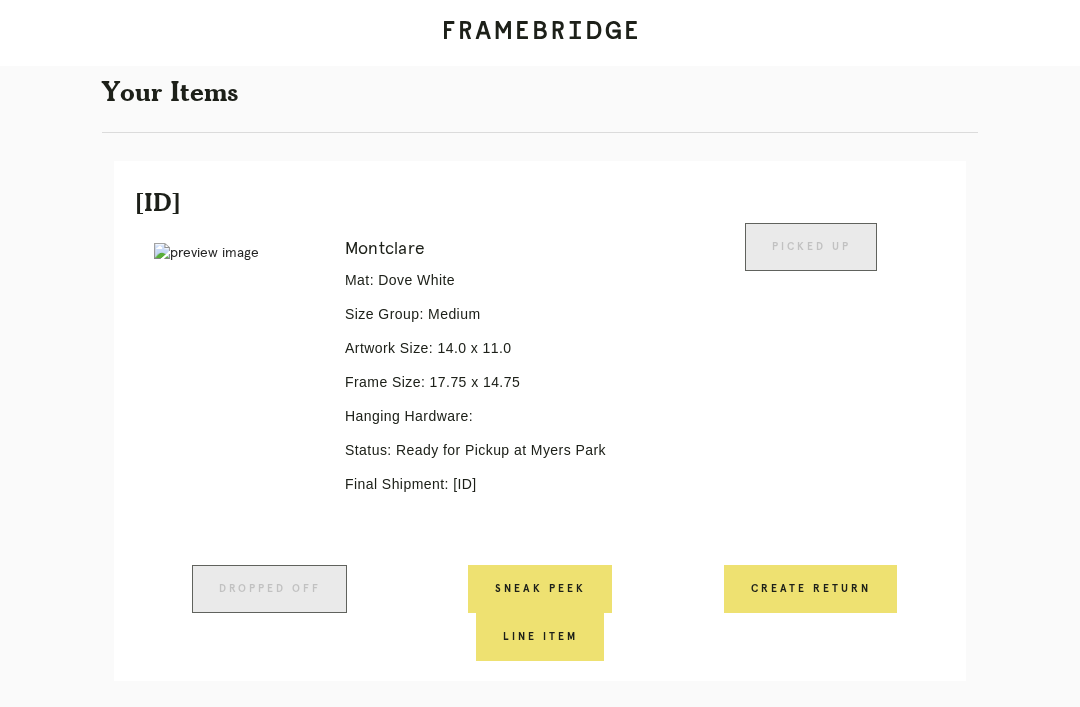 click on "Picked Up" at bounding box center [810, 393] 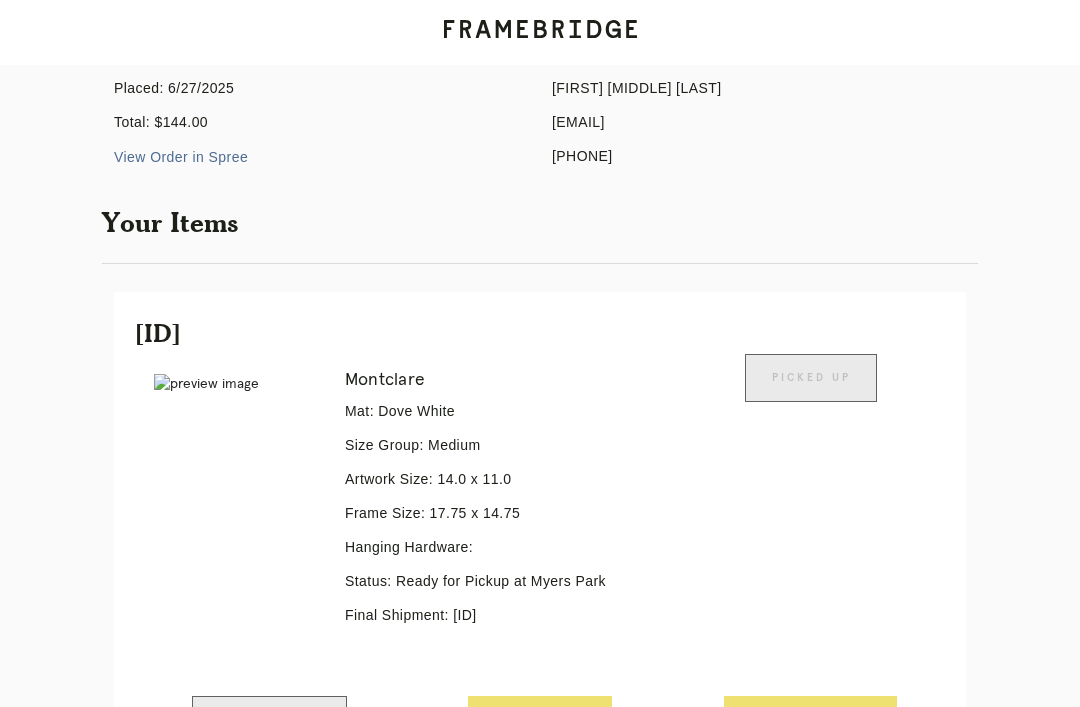 scroll, scrollTop: 428, scrollLeft: 0, axis: vertical 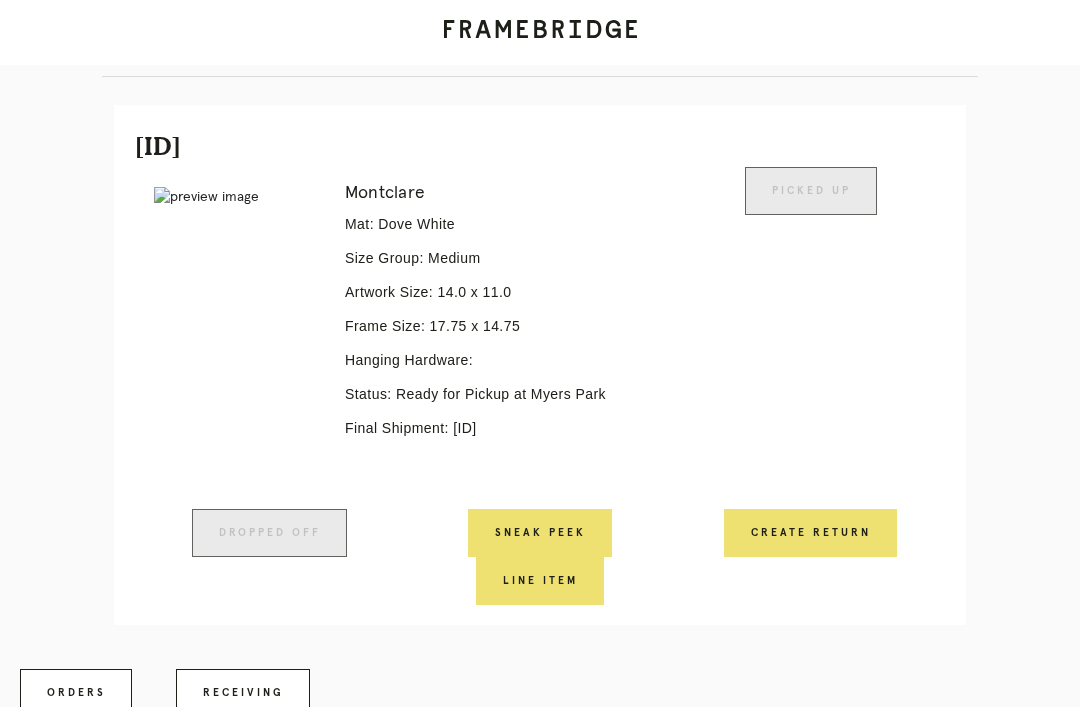 click on "Receiving" at bounding box center (243, 693) 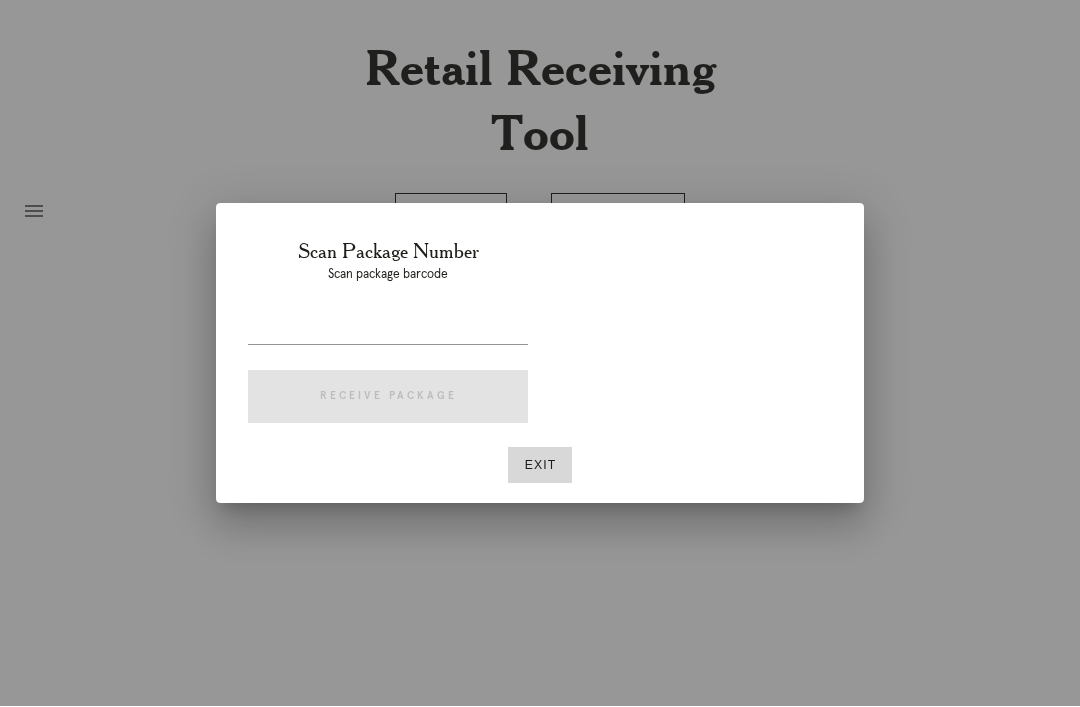 scroll, scrollTop: 64, scrollLeft: 0, axis: vertical 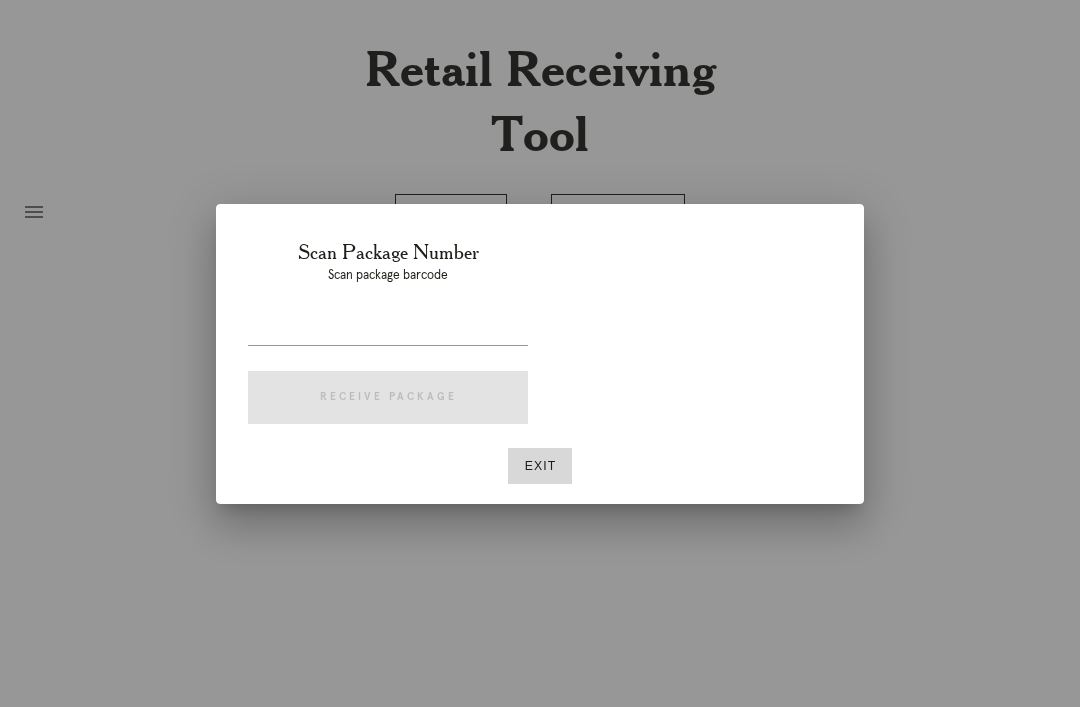 click at bounding box center [540, 353] 